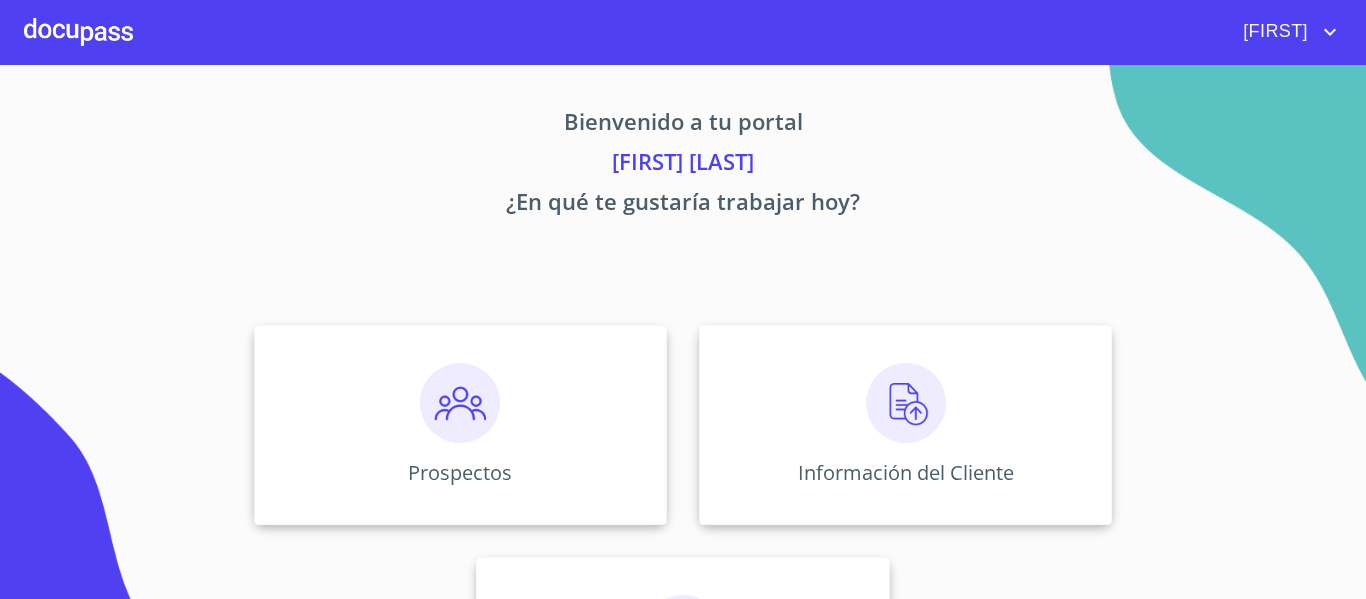 scroll, scrollTop: 0, scrollLeft: 0, axis: both 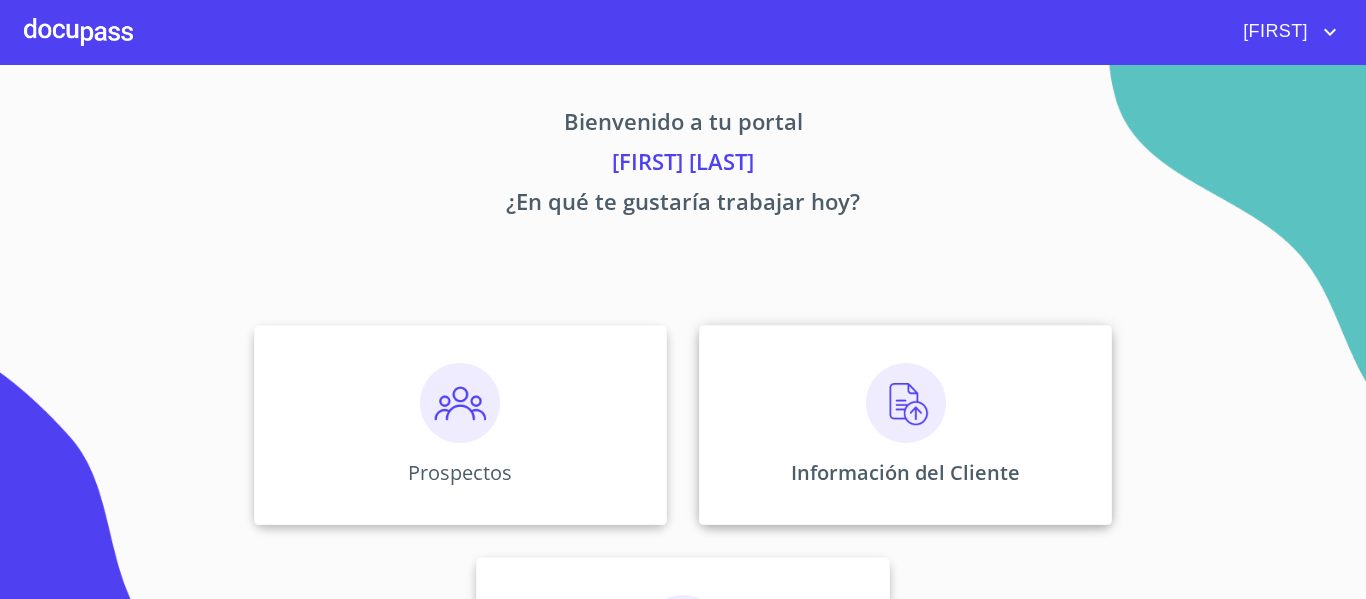 click at bounding box center (906, 403) 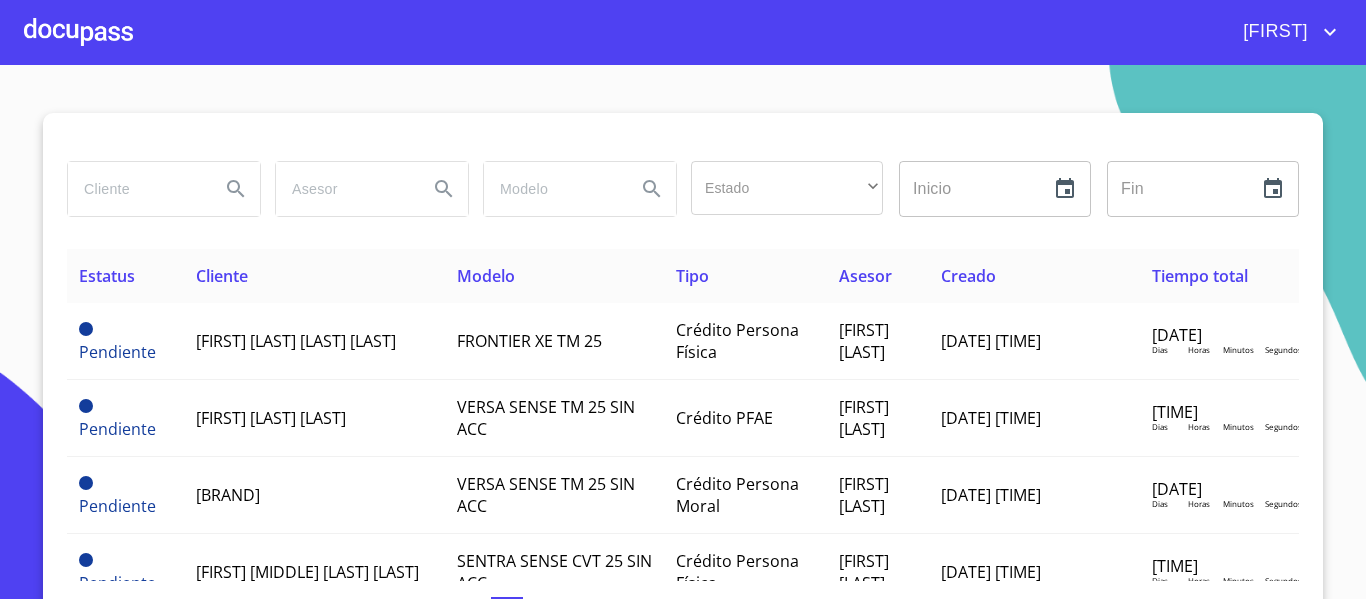 click at bounding box center [163, 189] 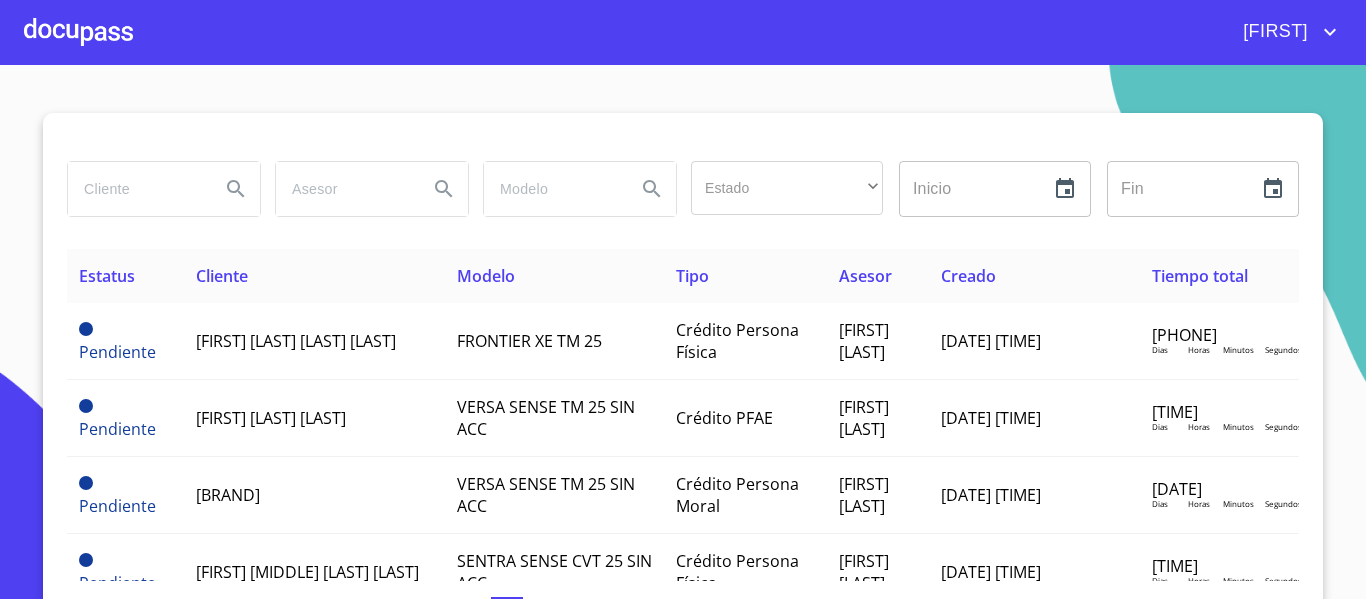 click at bounding box center (136, 189) 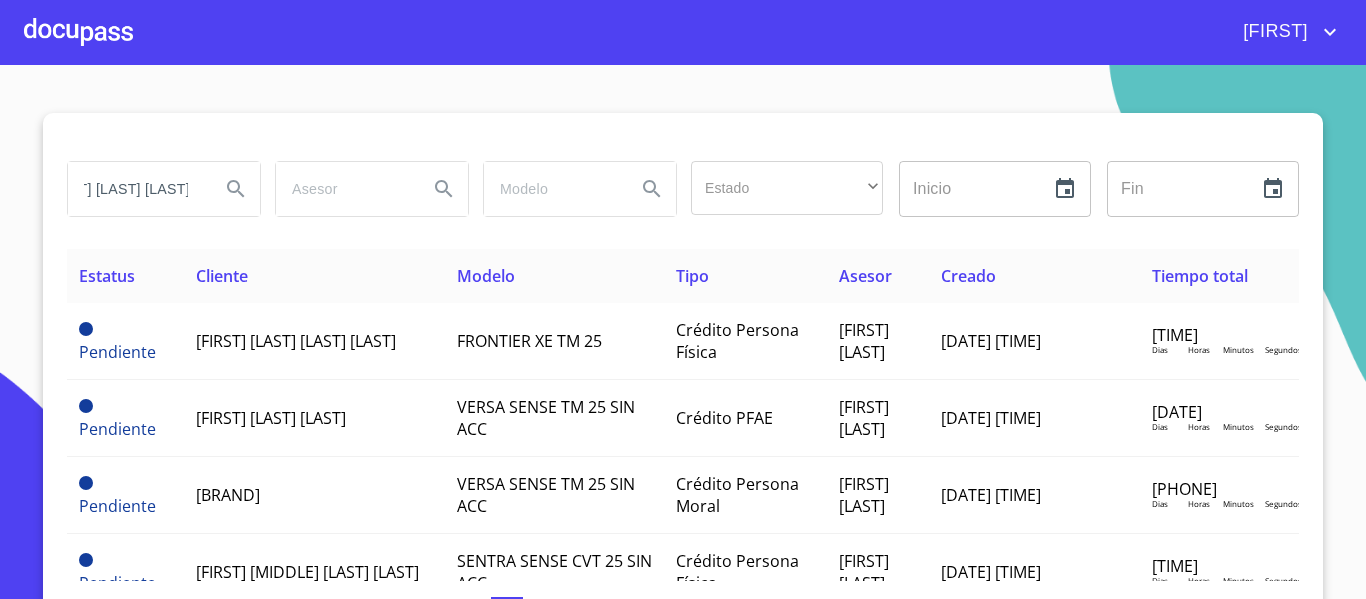 scroll, scrollTop: 0, scrollLeft: 152, axis: horizontal 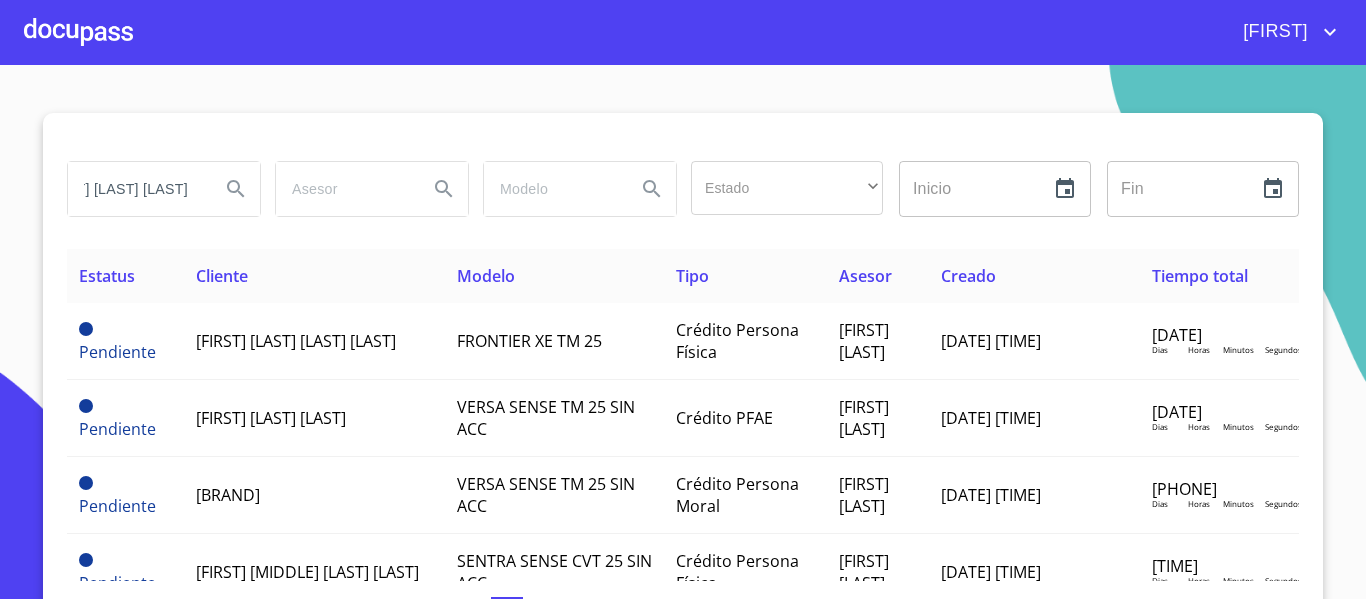 type on "[FIRST] [LAST] [LAST] [LAST] [LAST]" 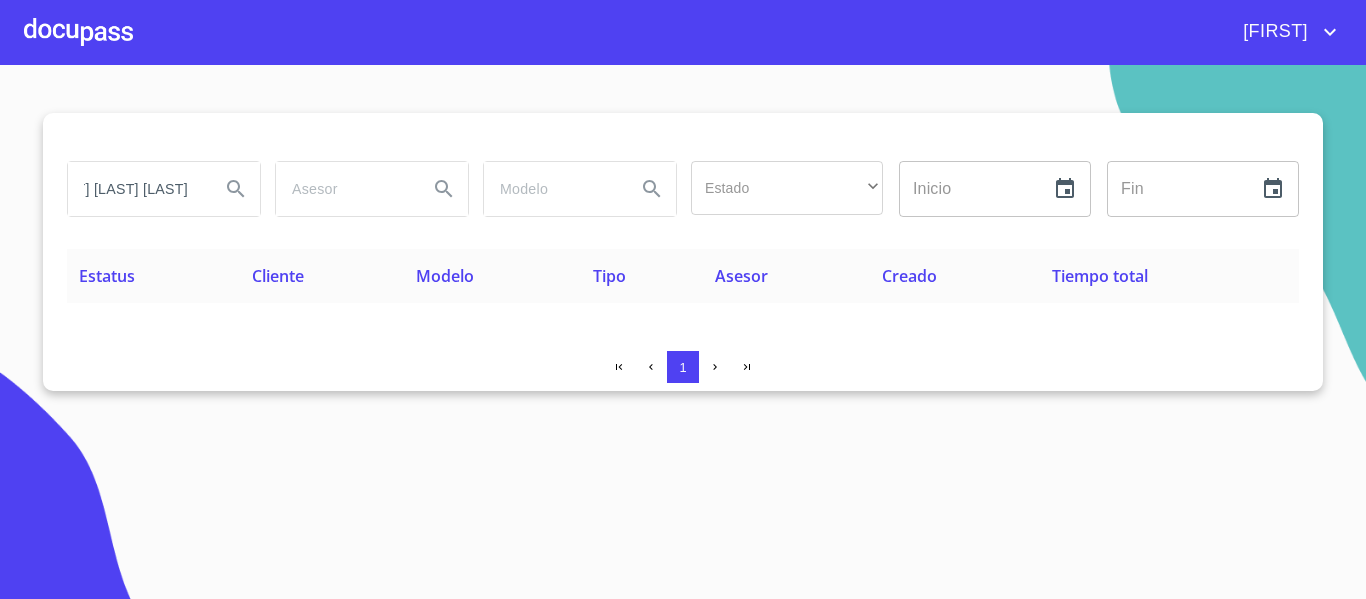 click at bounding box center (236, 189) 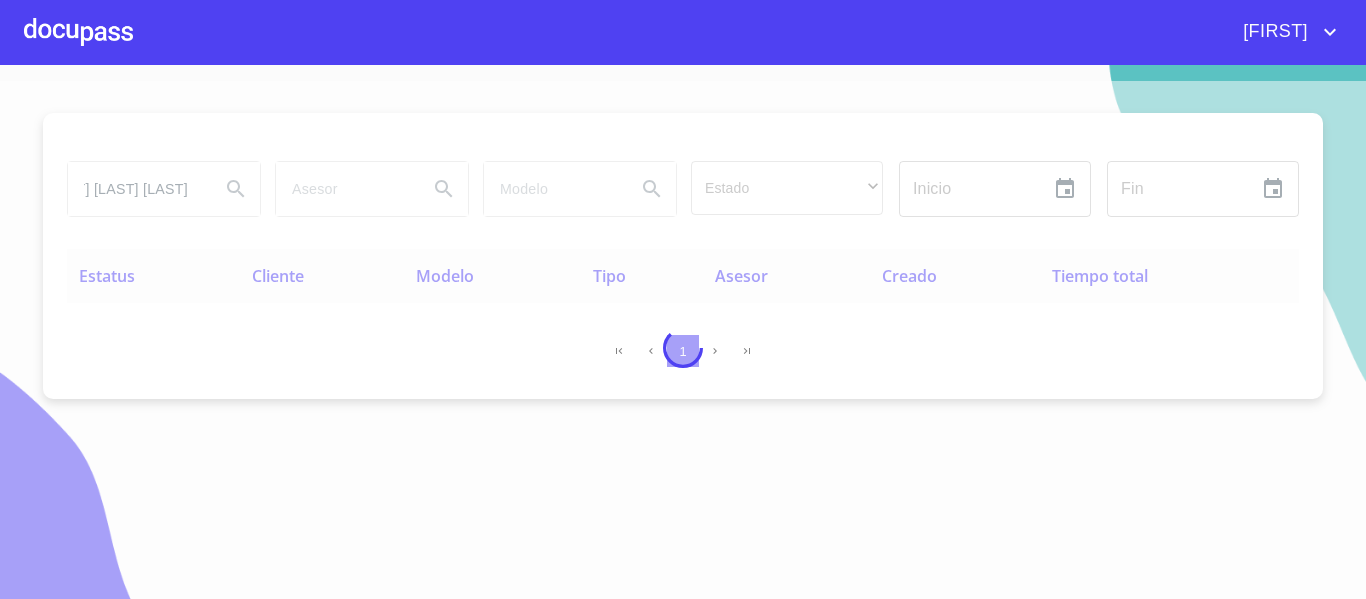 scroll, scrollTop: 0, scrollLeft: 0, axis: both 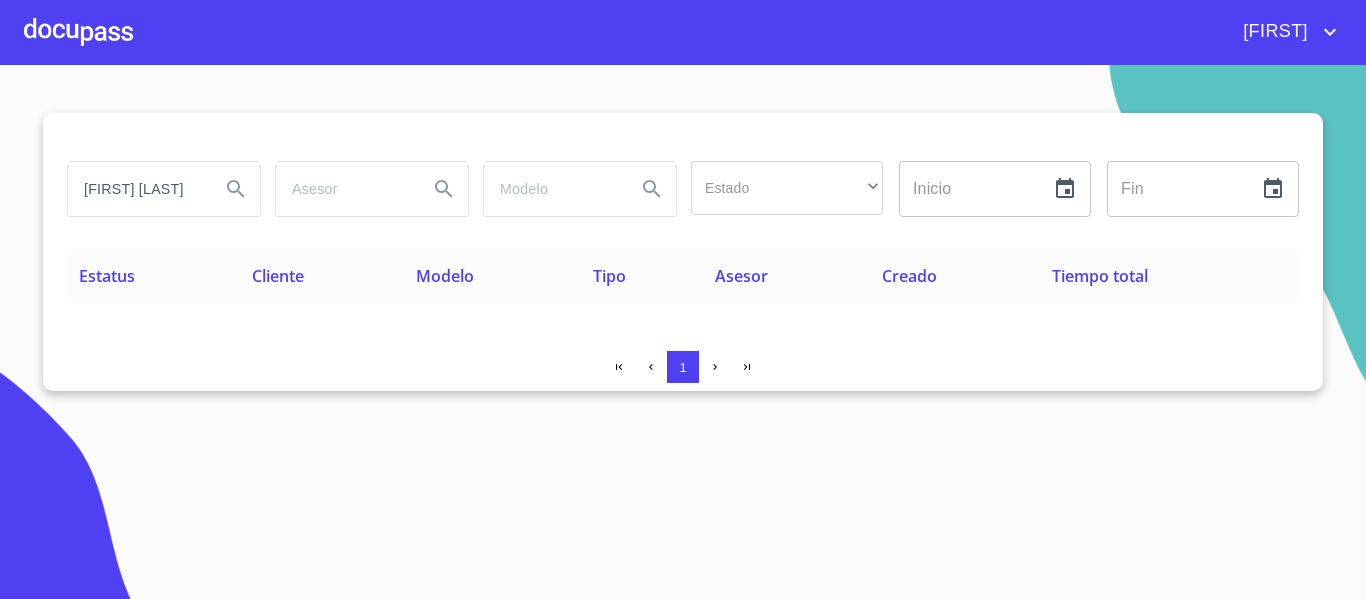 click on "[FIRST] [LAST] [LAST] [LAST] [LAST]" at bounding box center [136, 189] 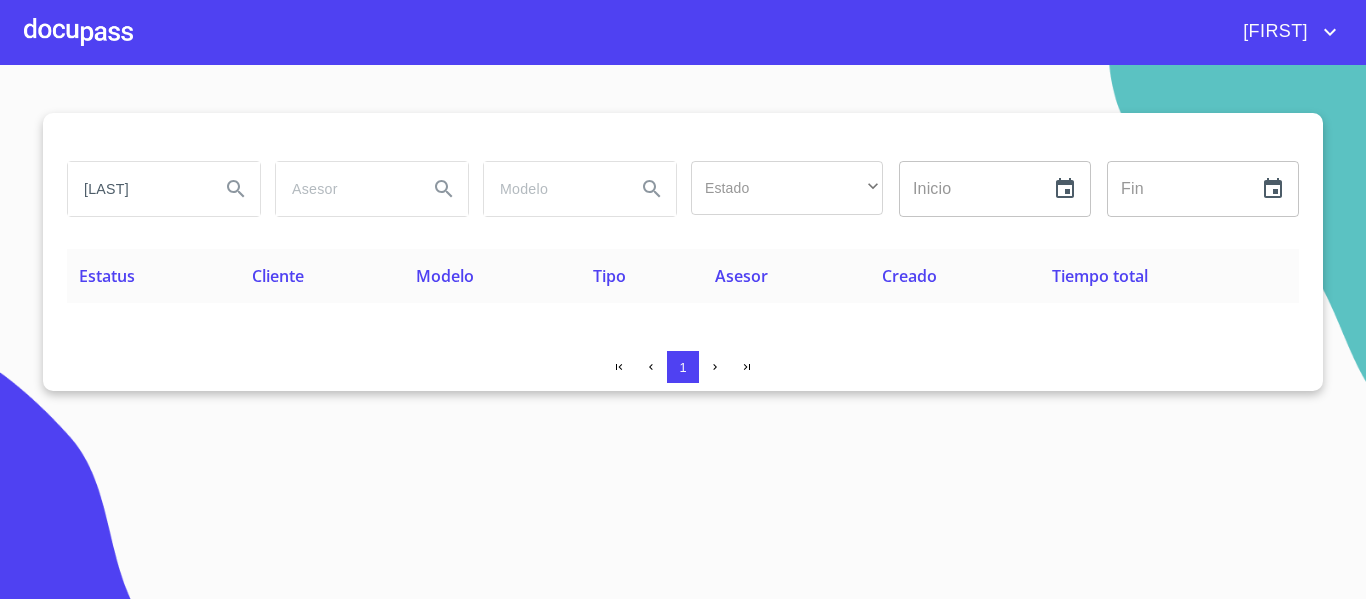 type on "[LAST]" 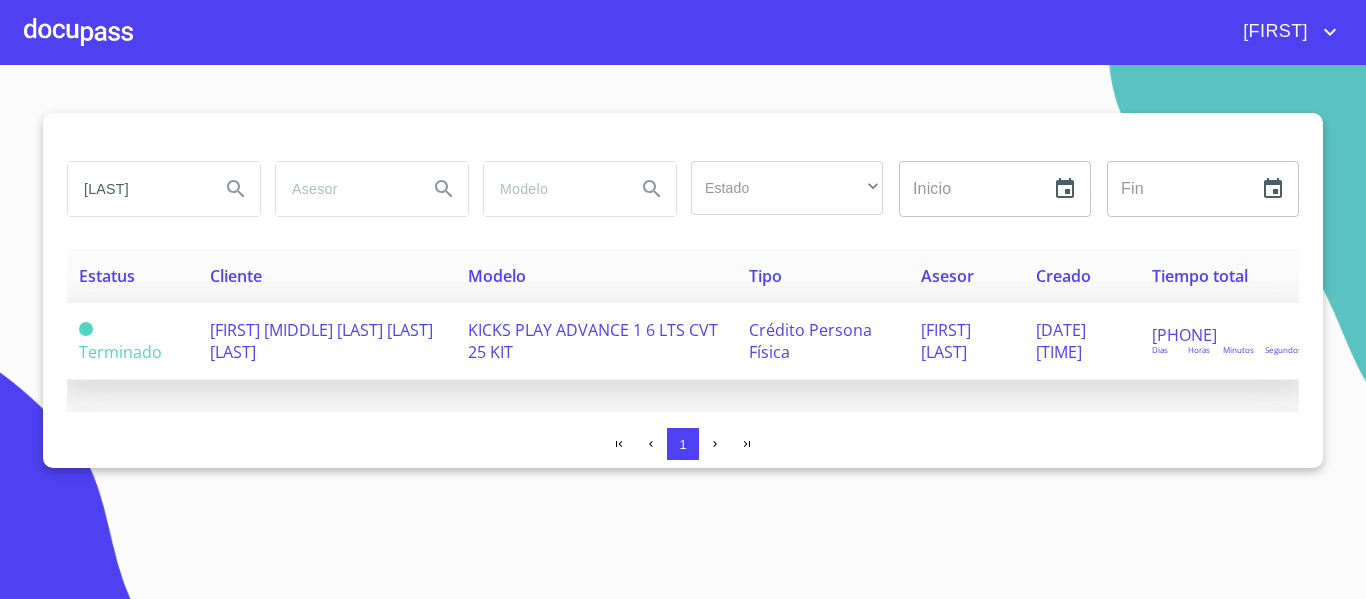 click on "[FIRST] [MIDDLE] [LAST] [LAST] [LAST]" at bounding box center [321, 341] 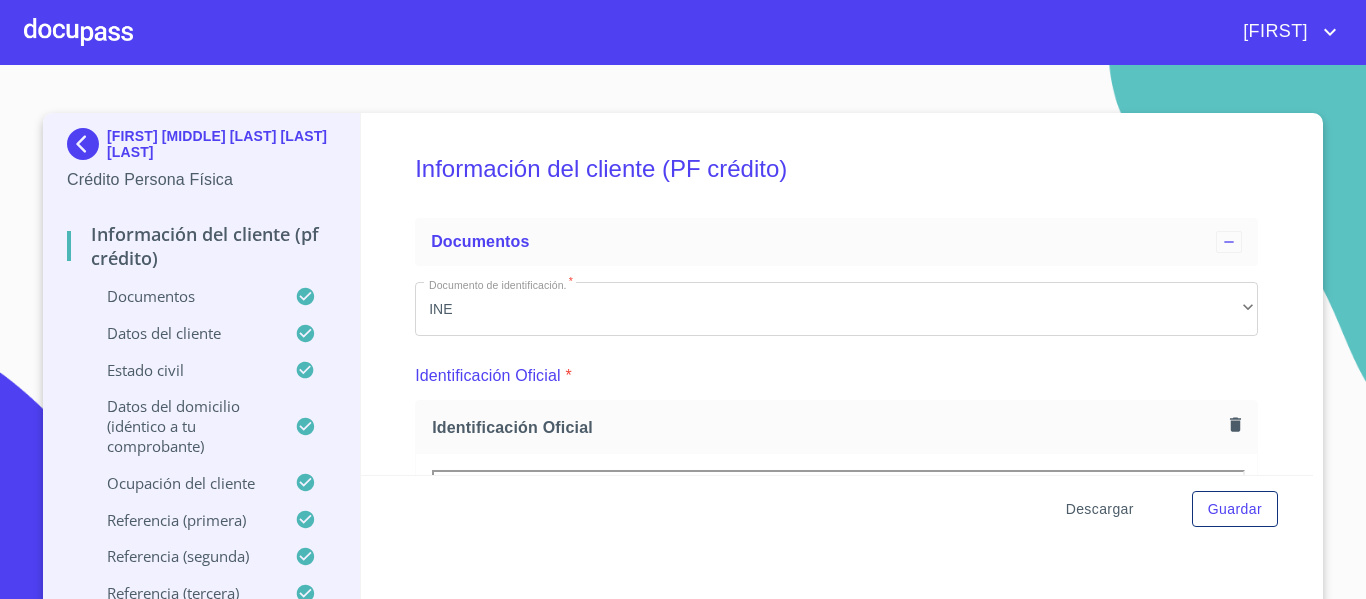 click on "Descargar" at bounding box center (1100, 509) 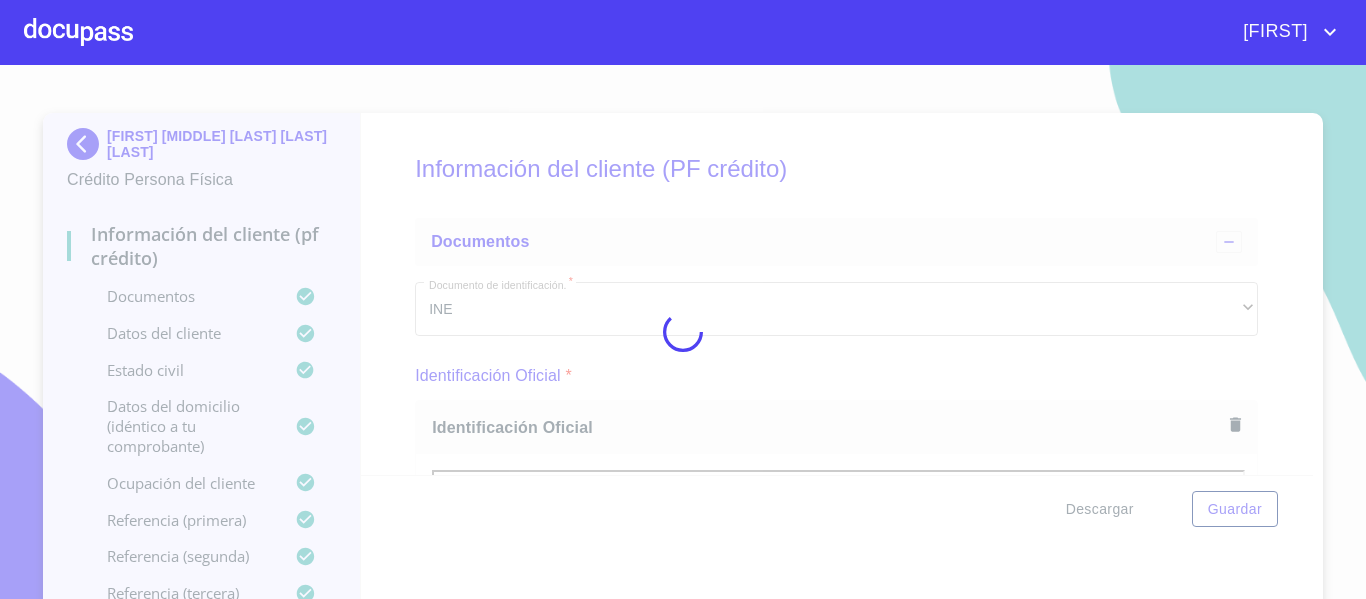 scroll, scrollTop: 0, scrollLeft: 0, axis: both 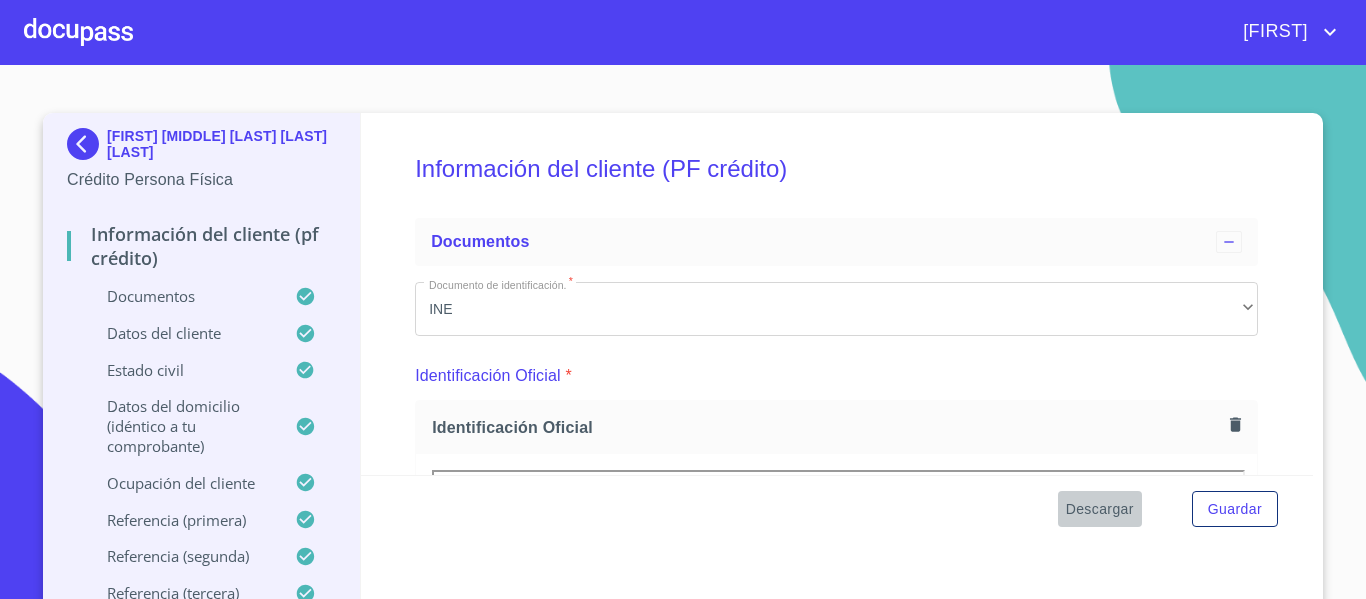 click on "Descargar" at bounding box center [1100, 509] 